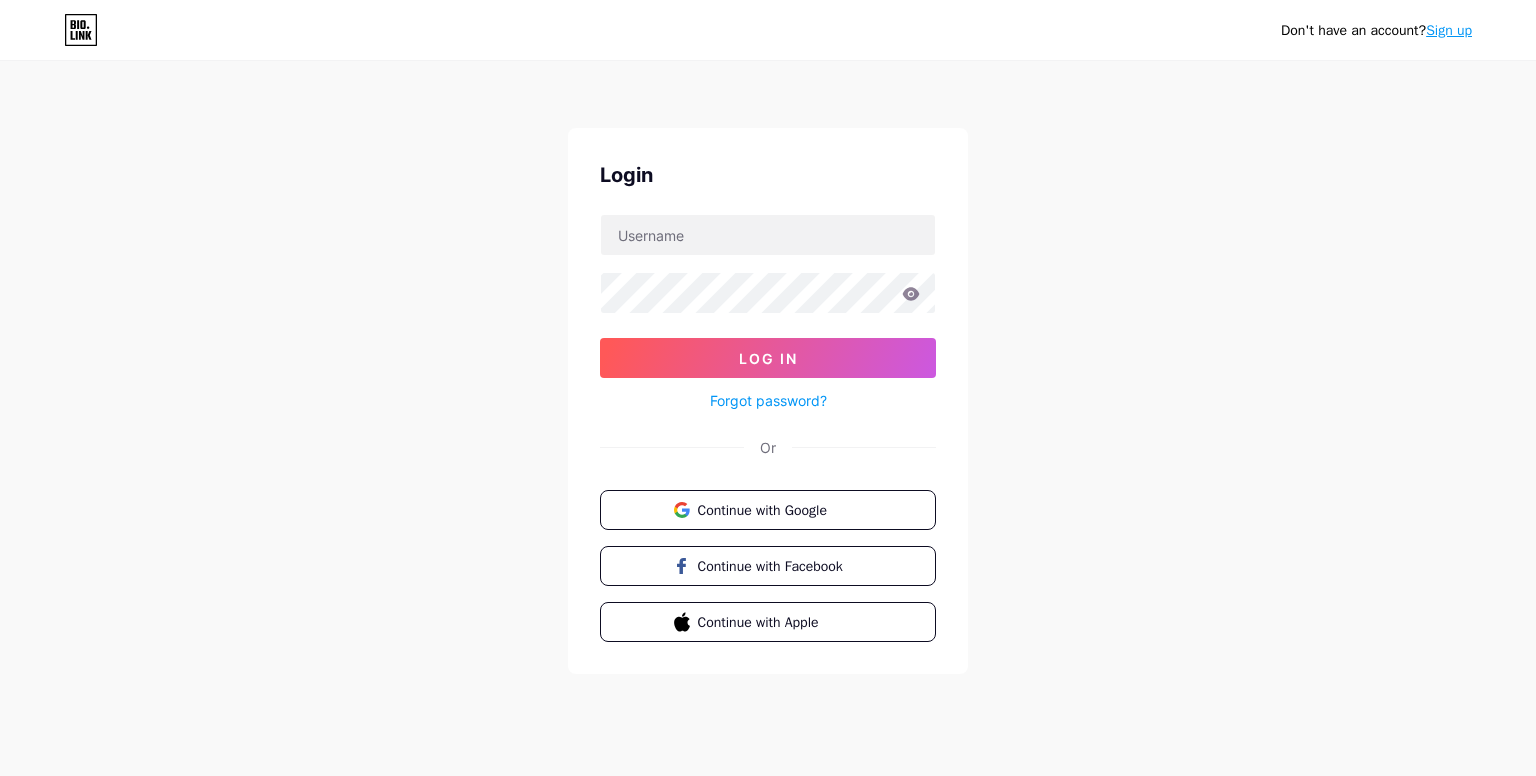 scroll, scrollTop: 0, scrollLeft: 0, axis: both 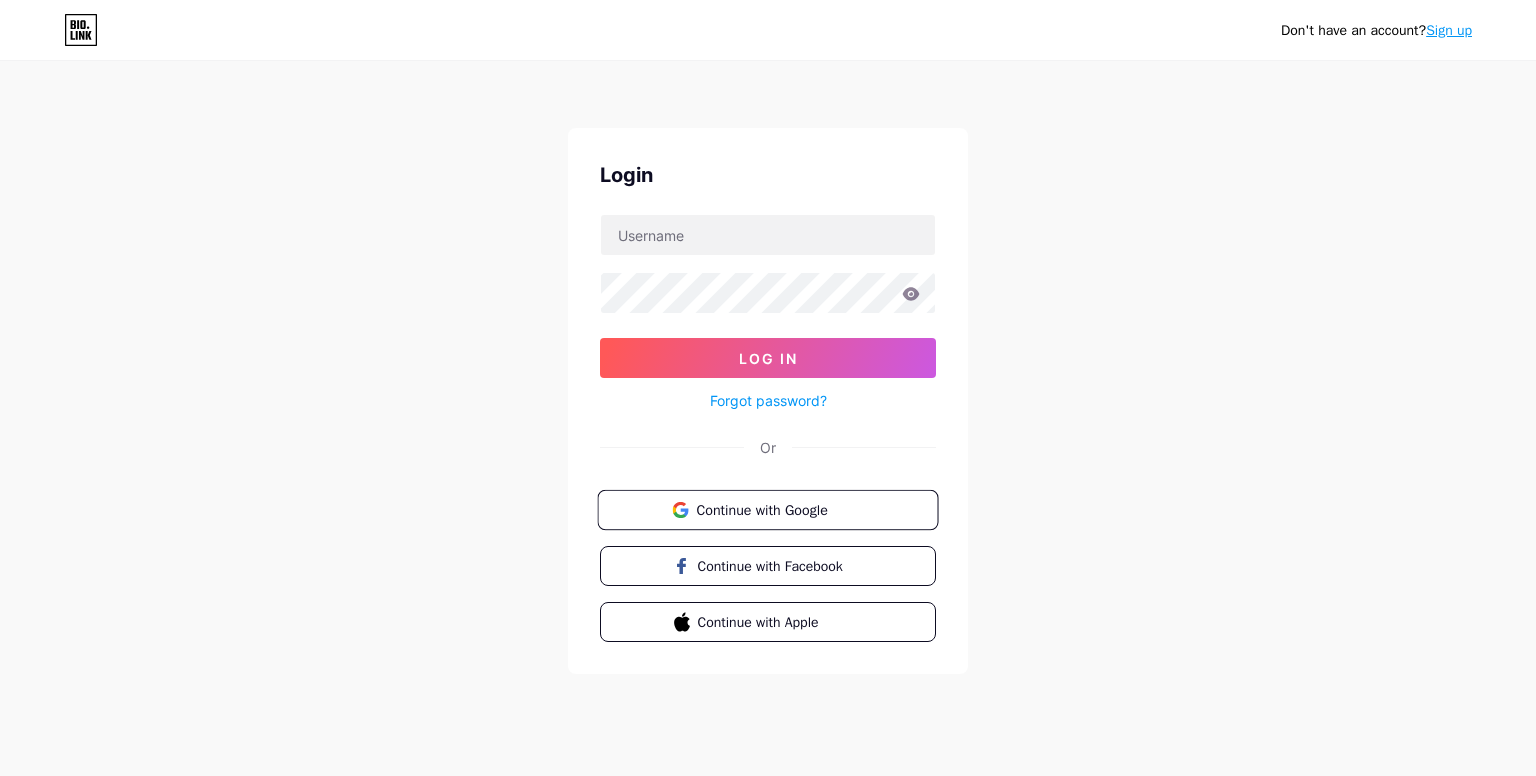 click on "Continue with Google" at bounding box center [779, 509] 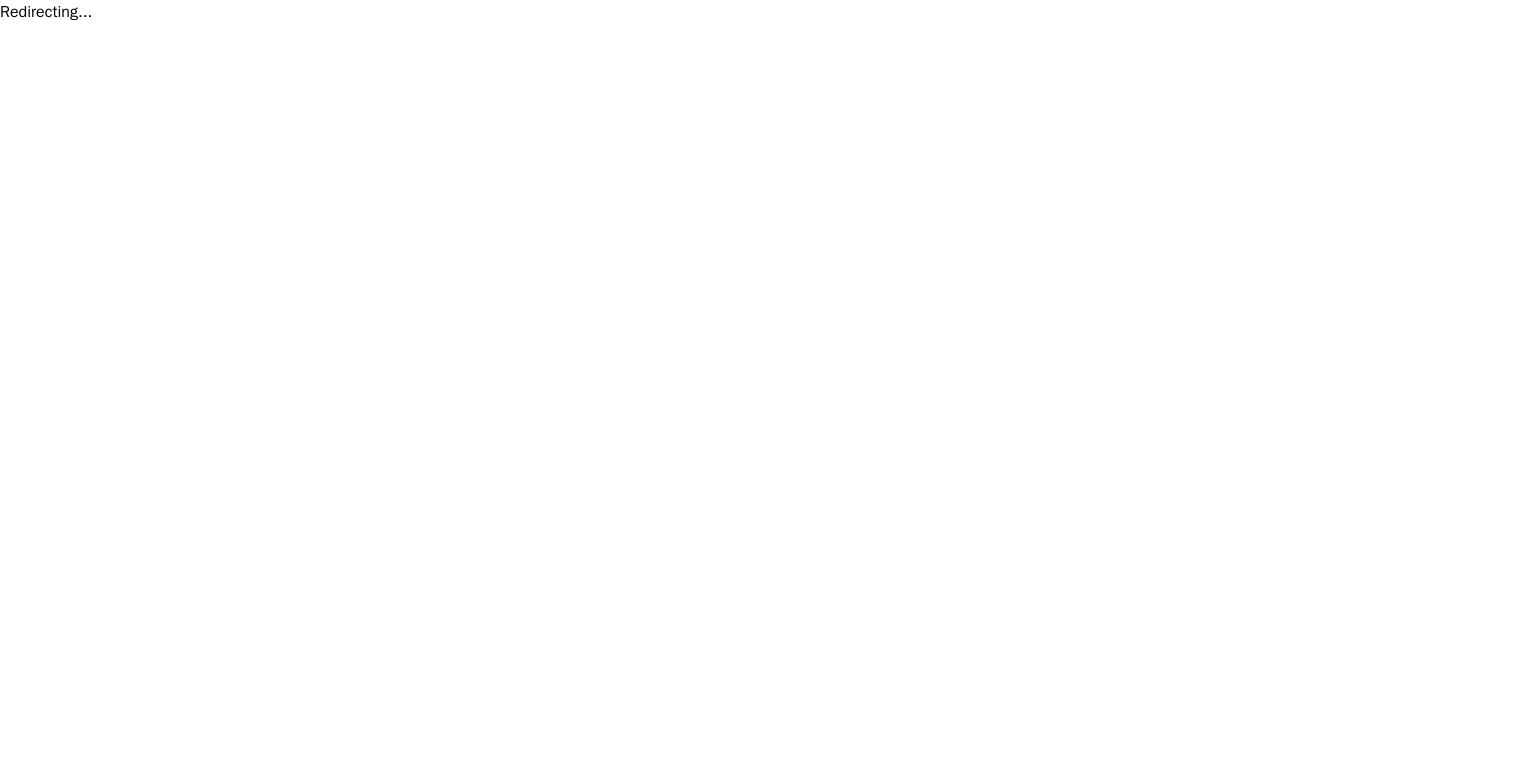 scroll, scrollTop: 0, scrollLeft: 0, axis: both 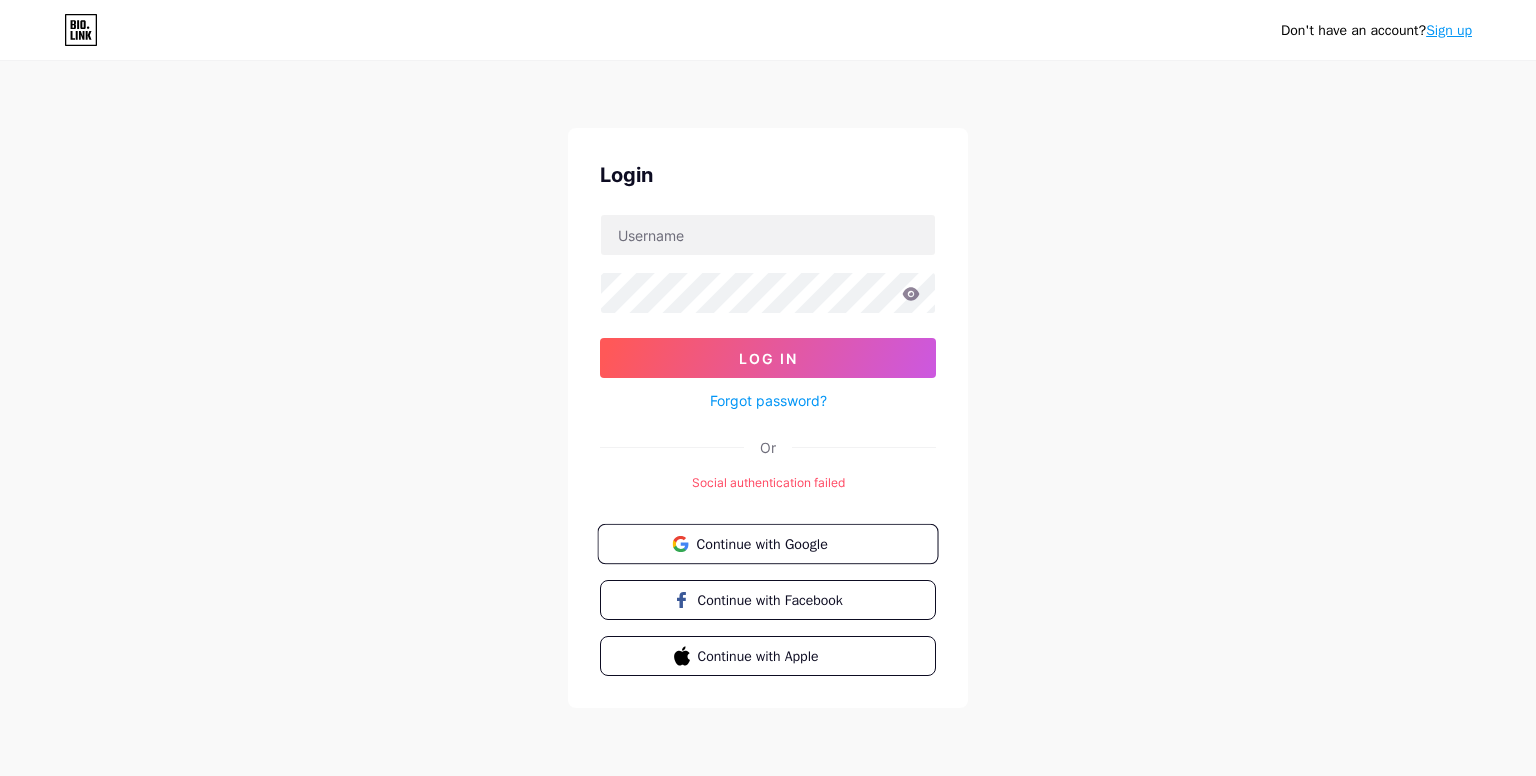 click on "Continue with Google" at bounding box center (779, 543) 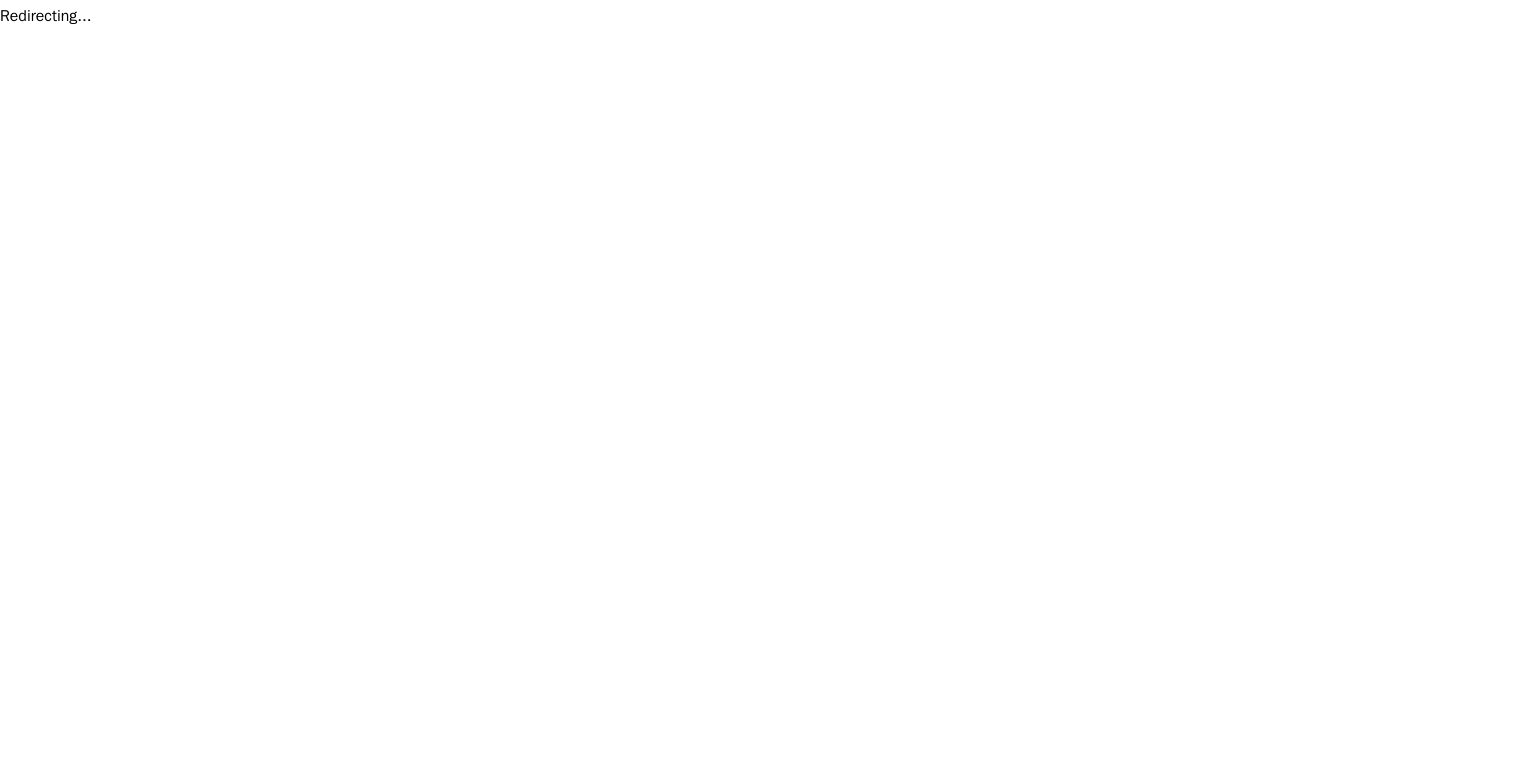 scroll, scrollTop: 0, scrollLeft: 0, axis: both 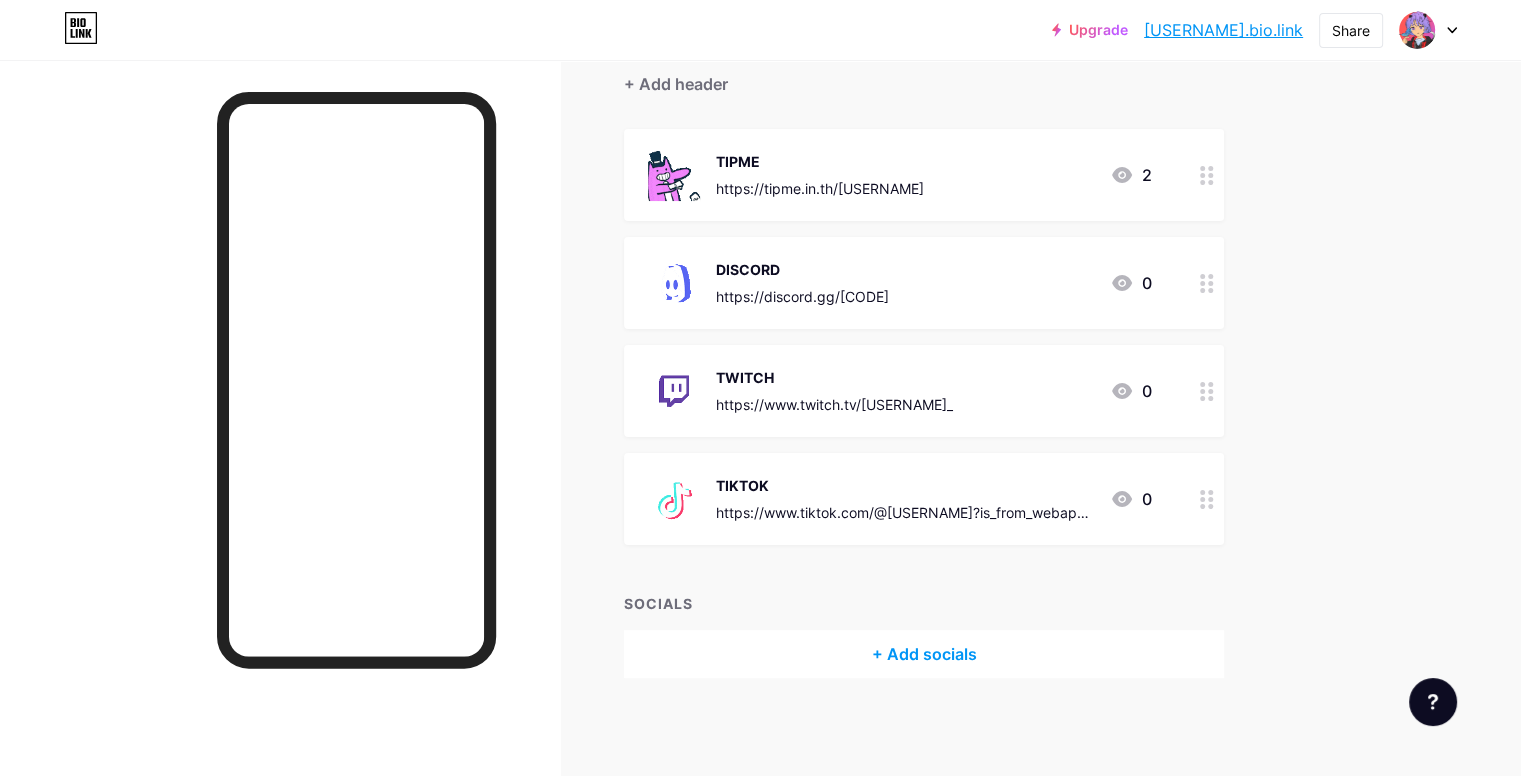 click 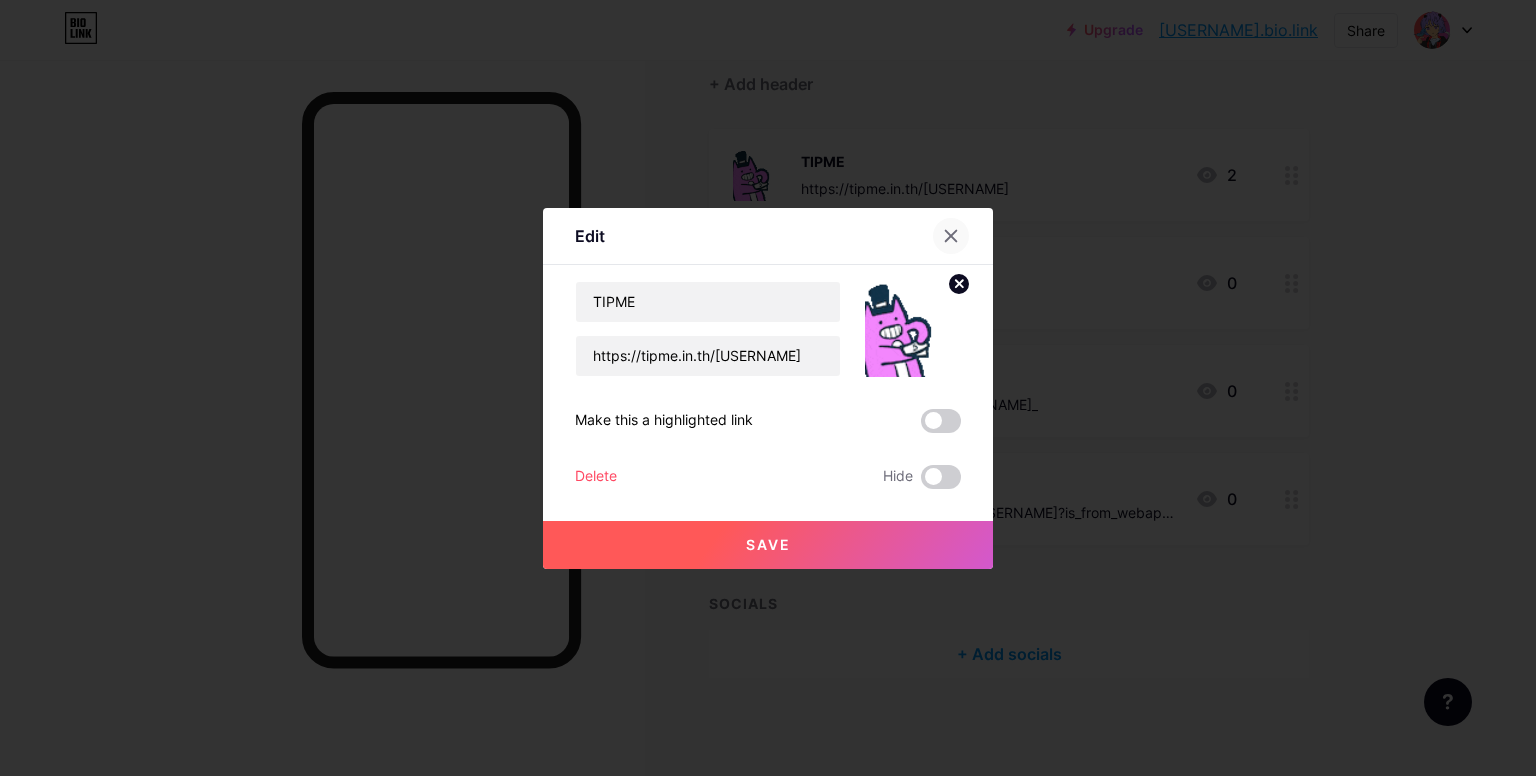 click 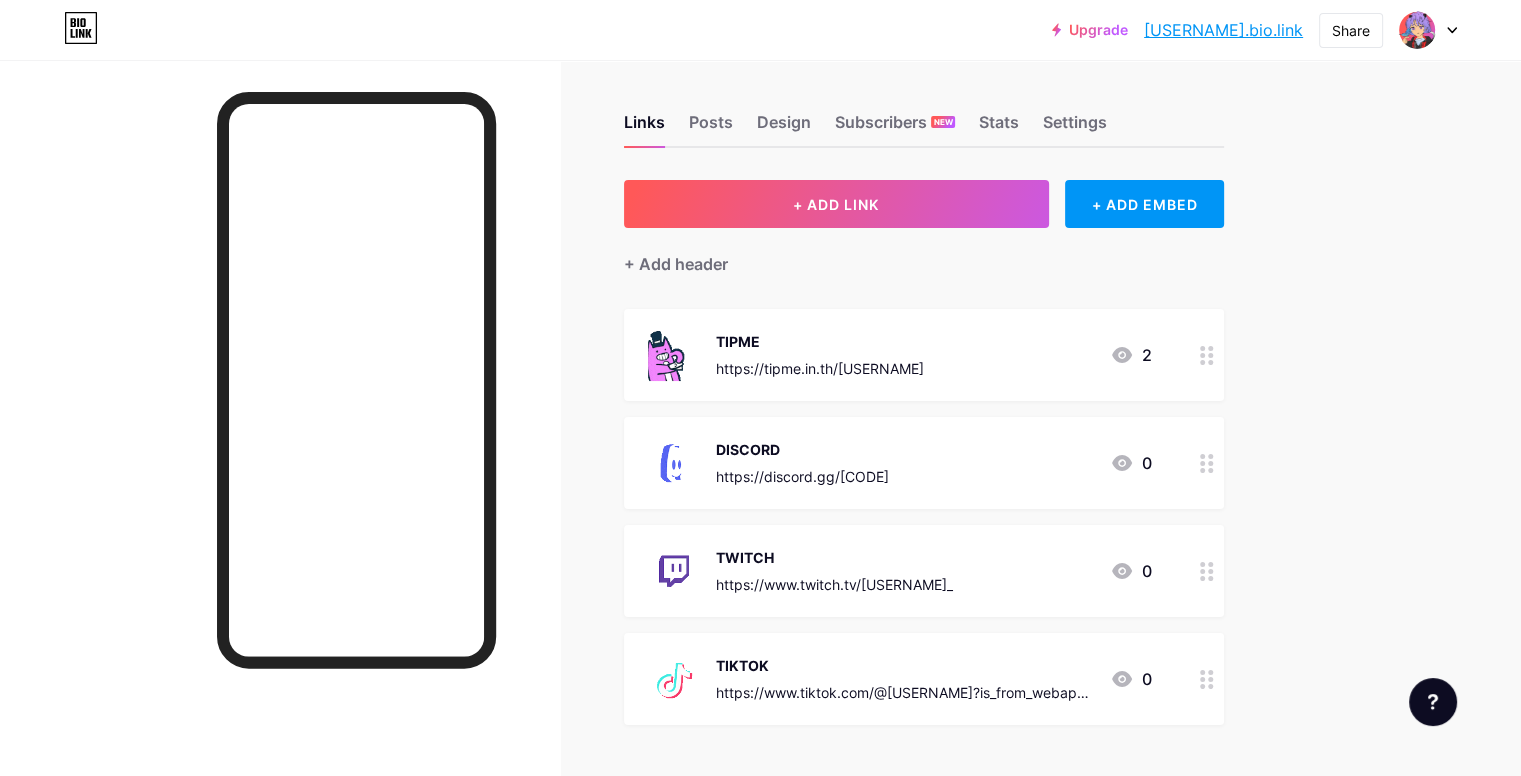 scroll, scrollTop: 0, scrollLeft: 0, axis: both 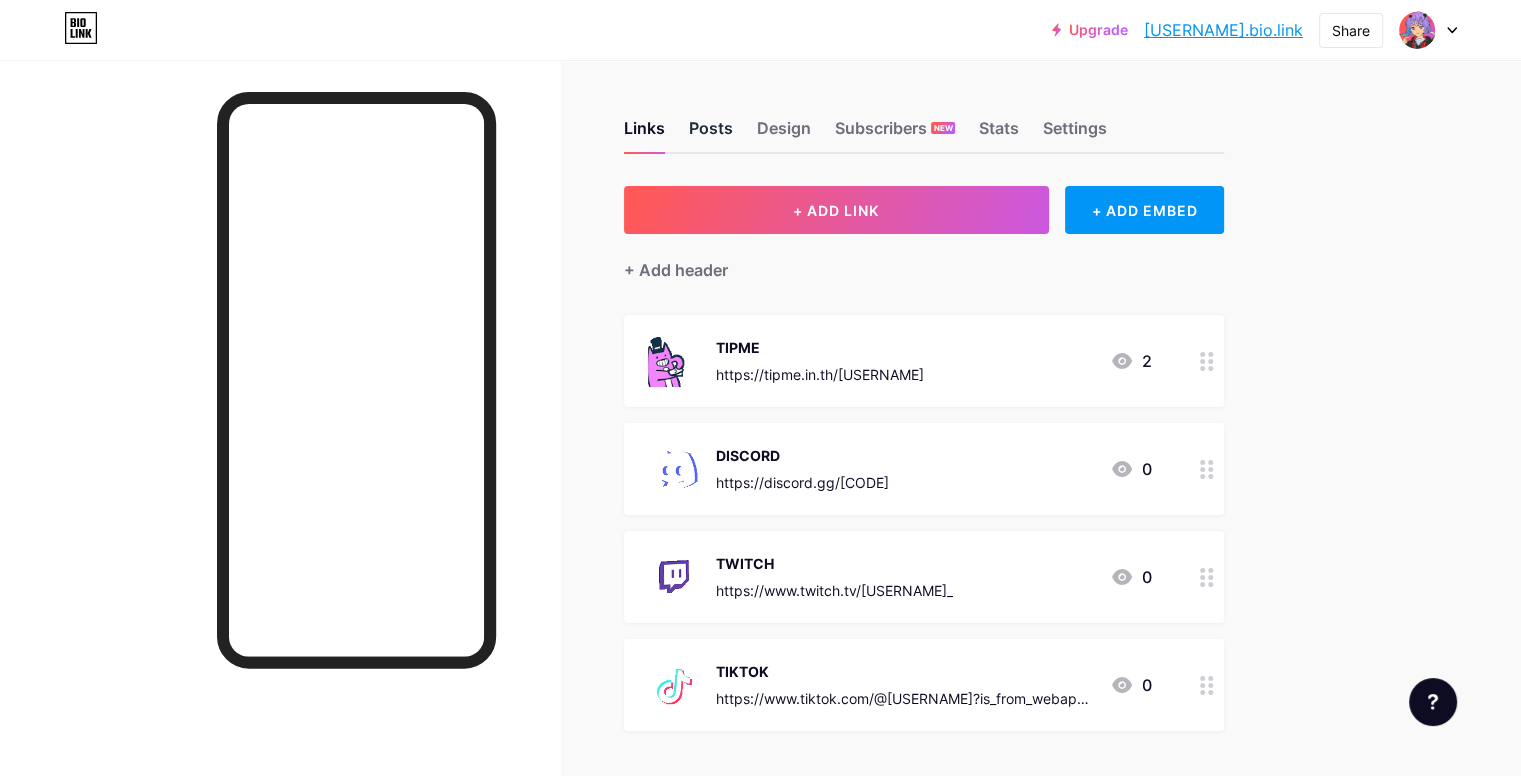 click on "Posts" at bounding box center [711, 134] 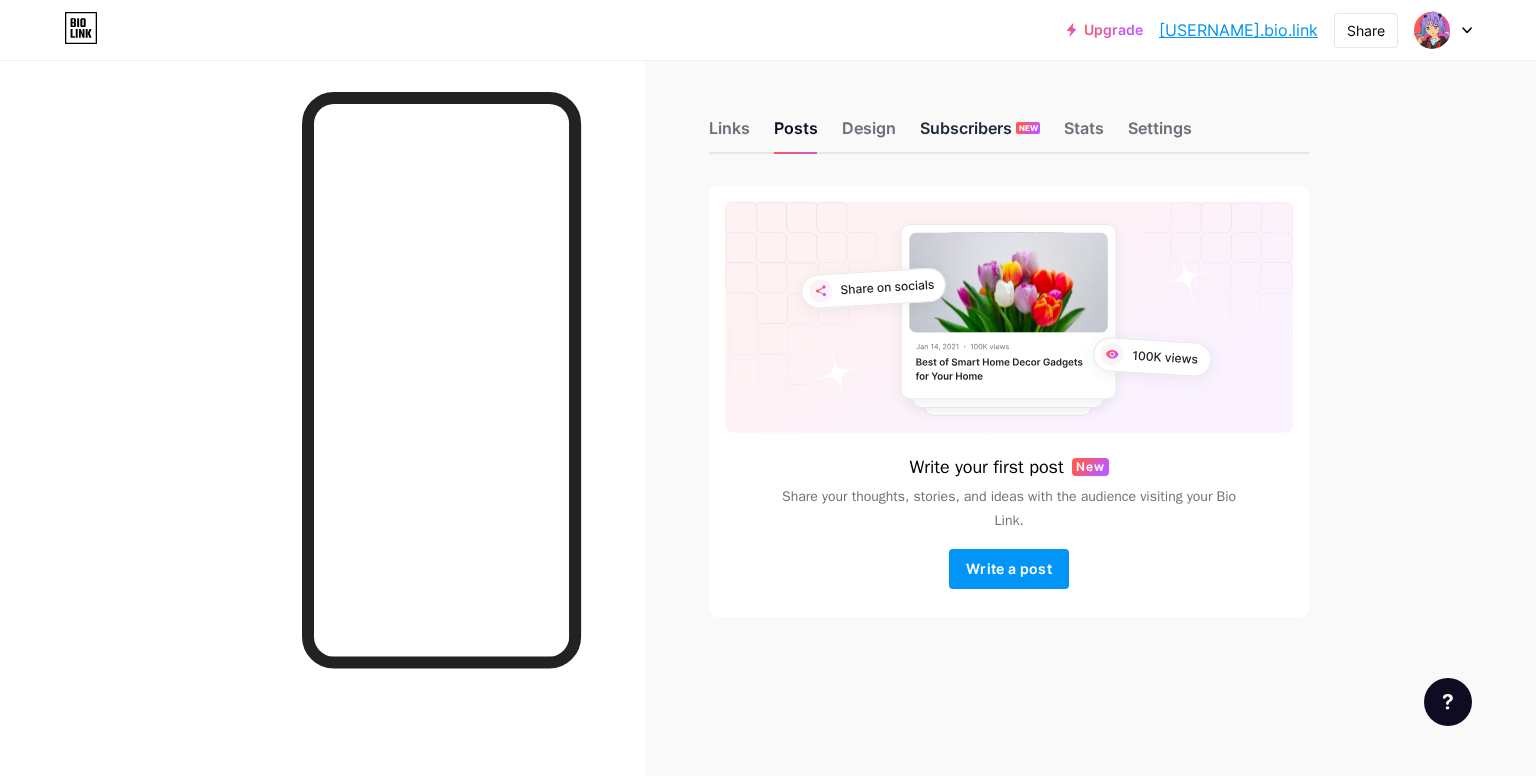 click on "Subscribers
NEW" at bounding box center (980, 134) 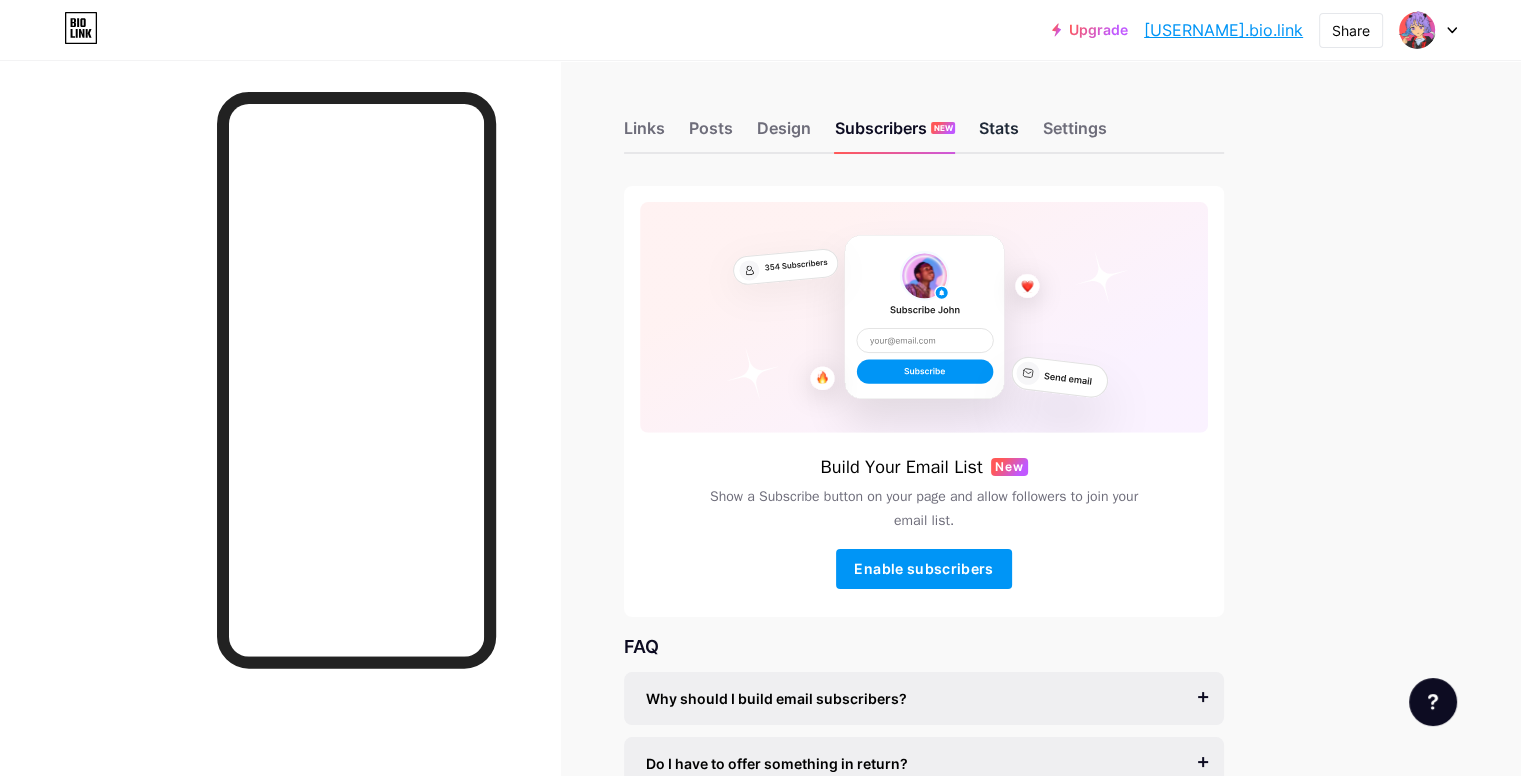 click on "Stats" at bounding box center [999, 134] 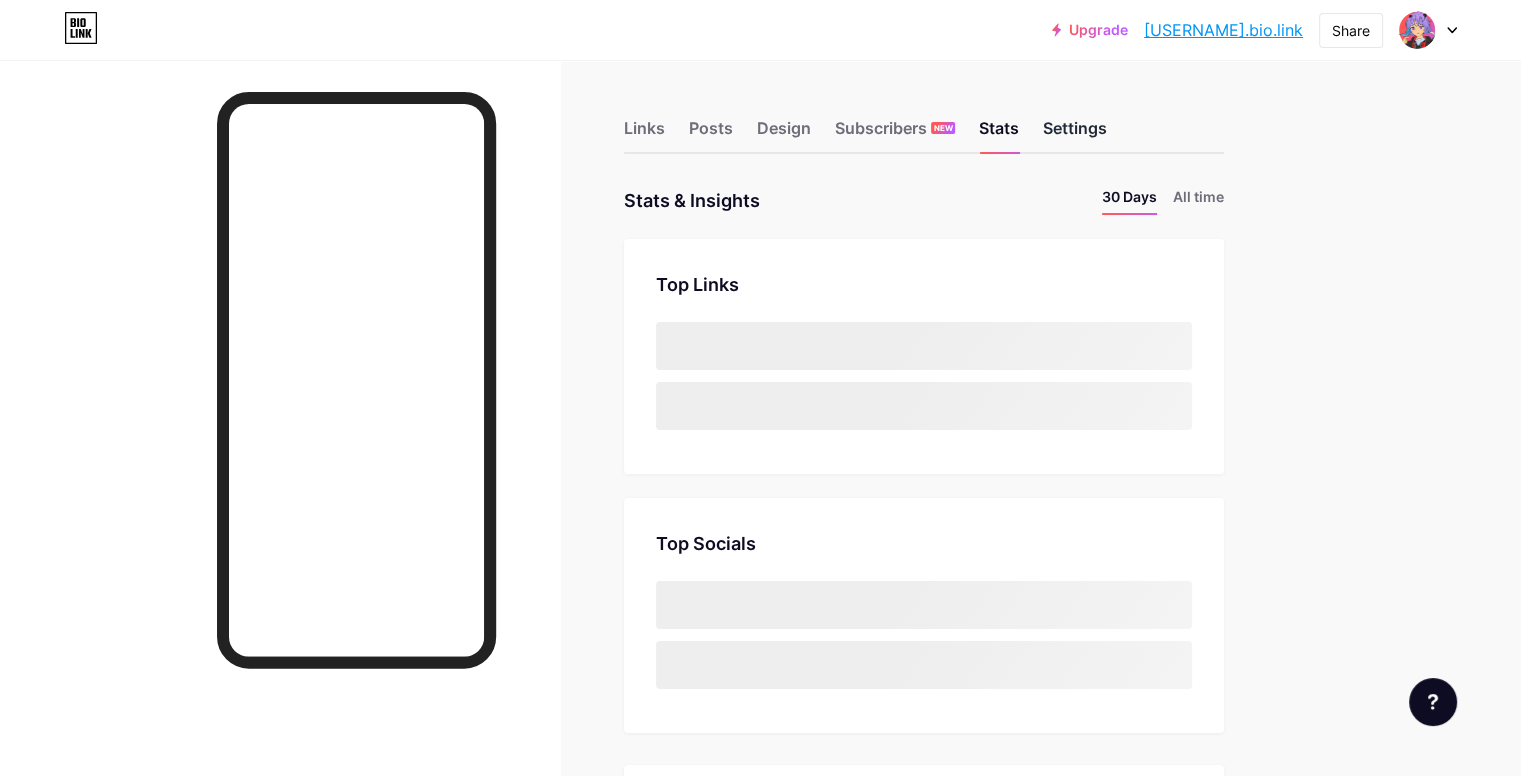 click on "Settings" at bounding box center [1075, 134] 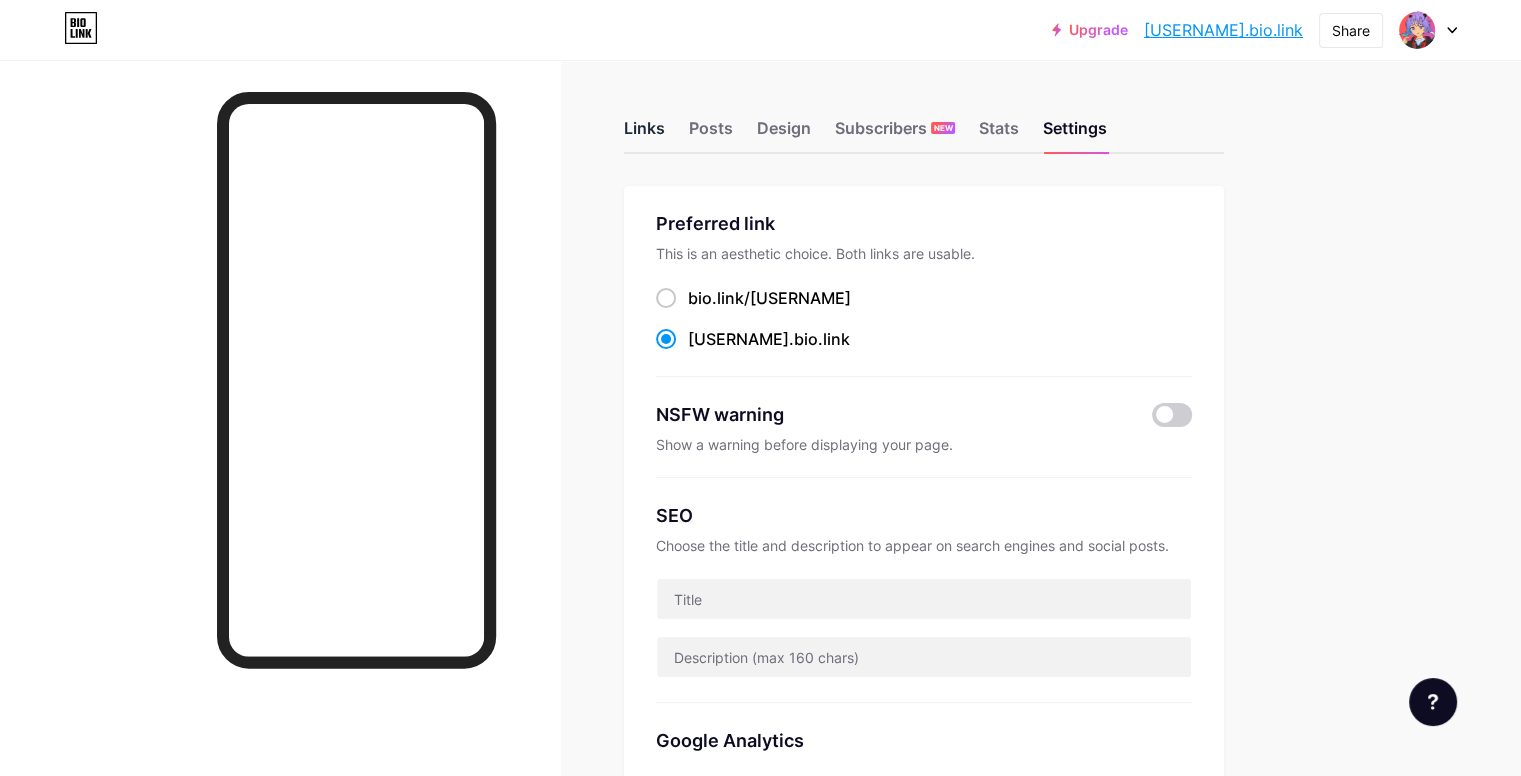 click on "Links" at bounding box center (644, 134) 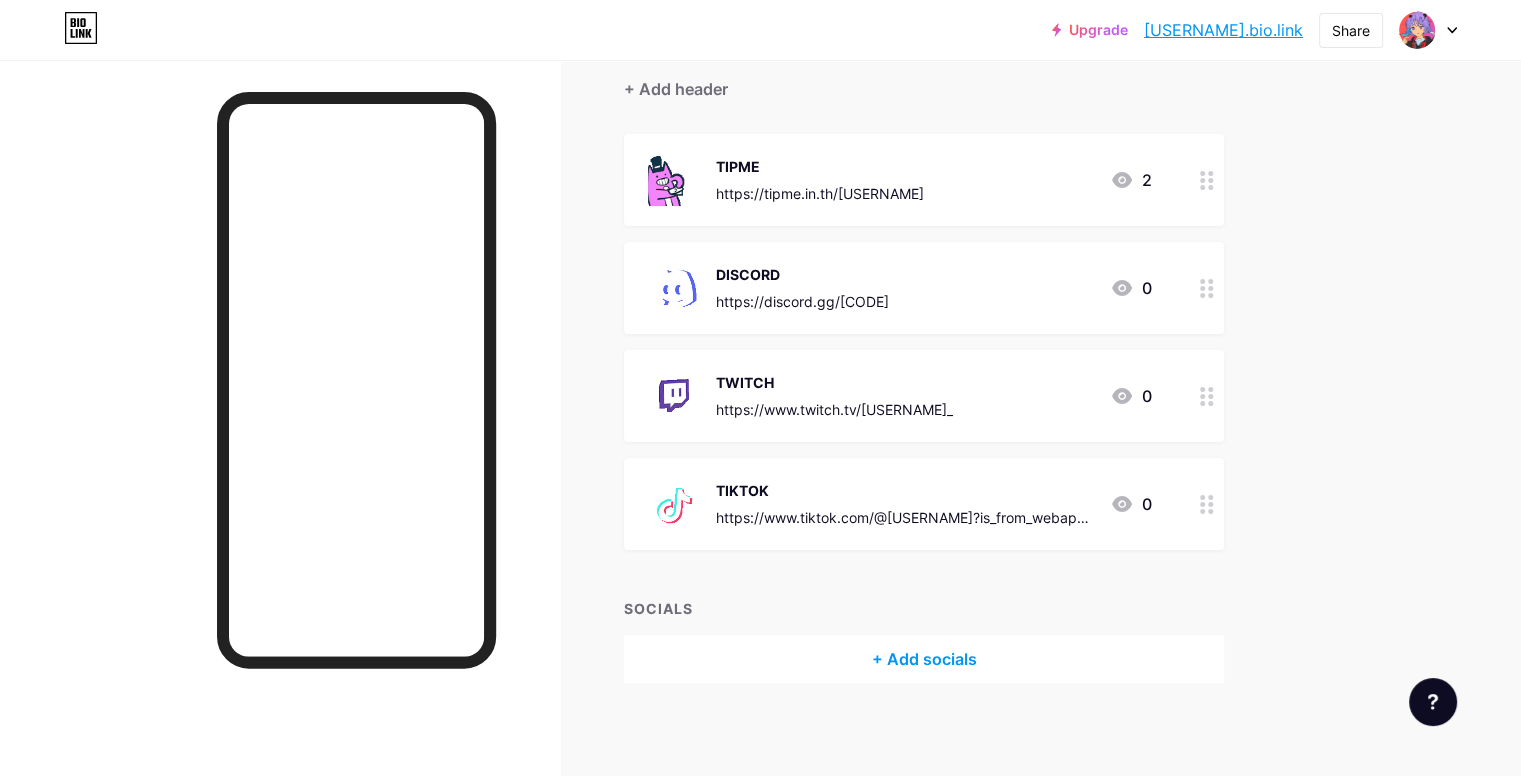 scroll, scrollTop: 186, scrollLeft: 0, axis: vertical 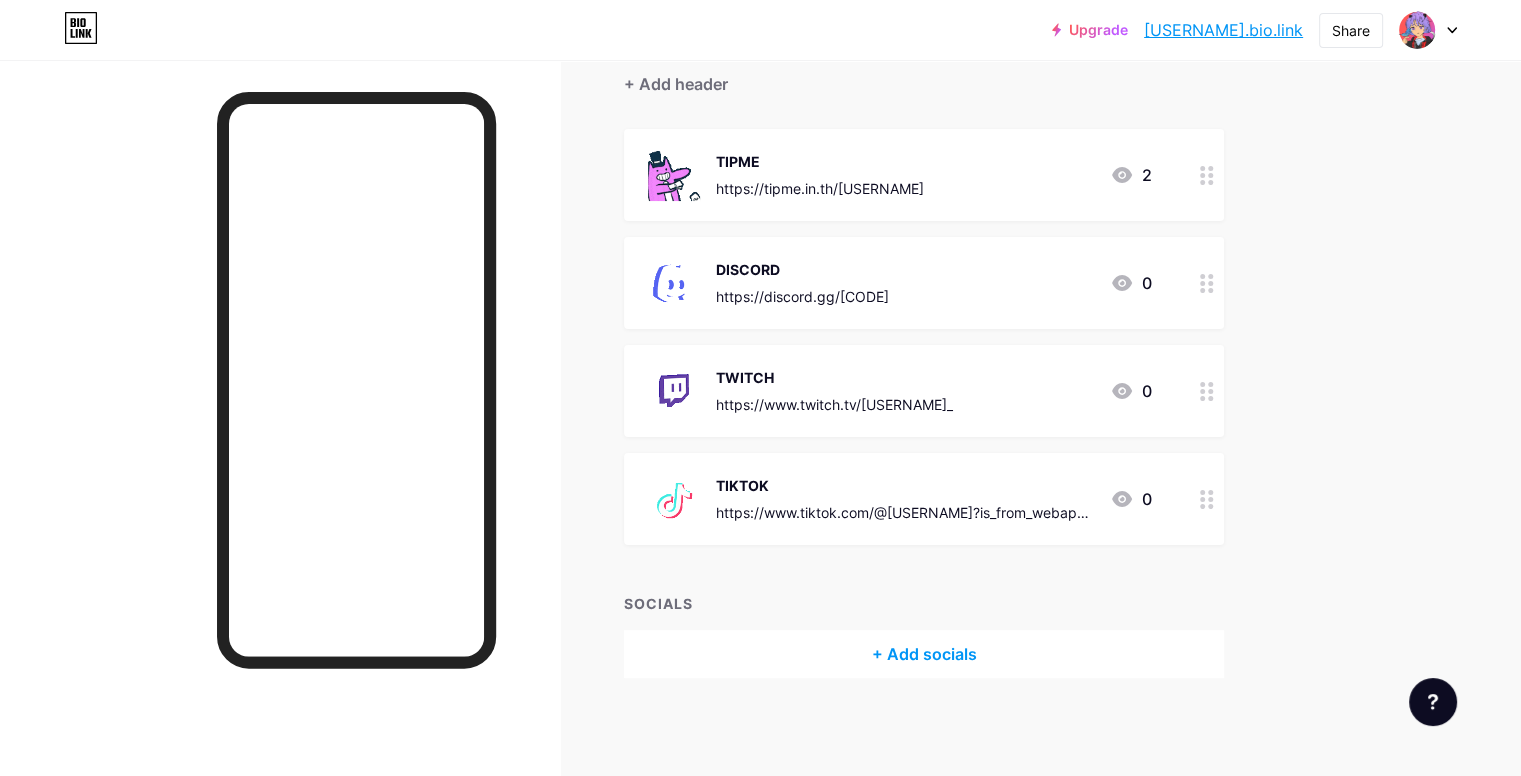 click on "TIKTOK
https://www.tiktok.com/@[USERNAME]?is_from_webapp=1&sender_device=pc" at bounding box center (905, 499) 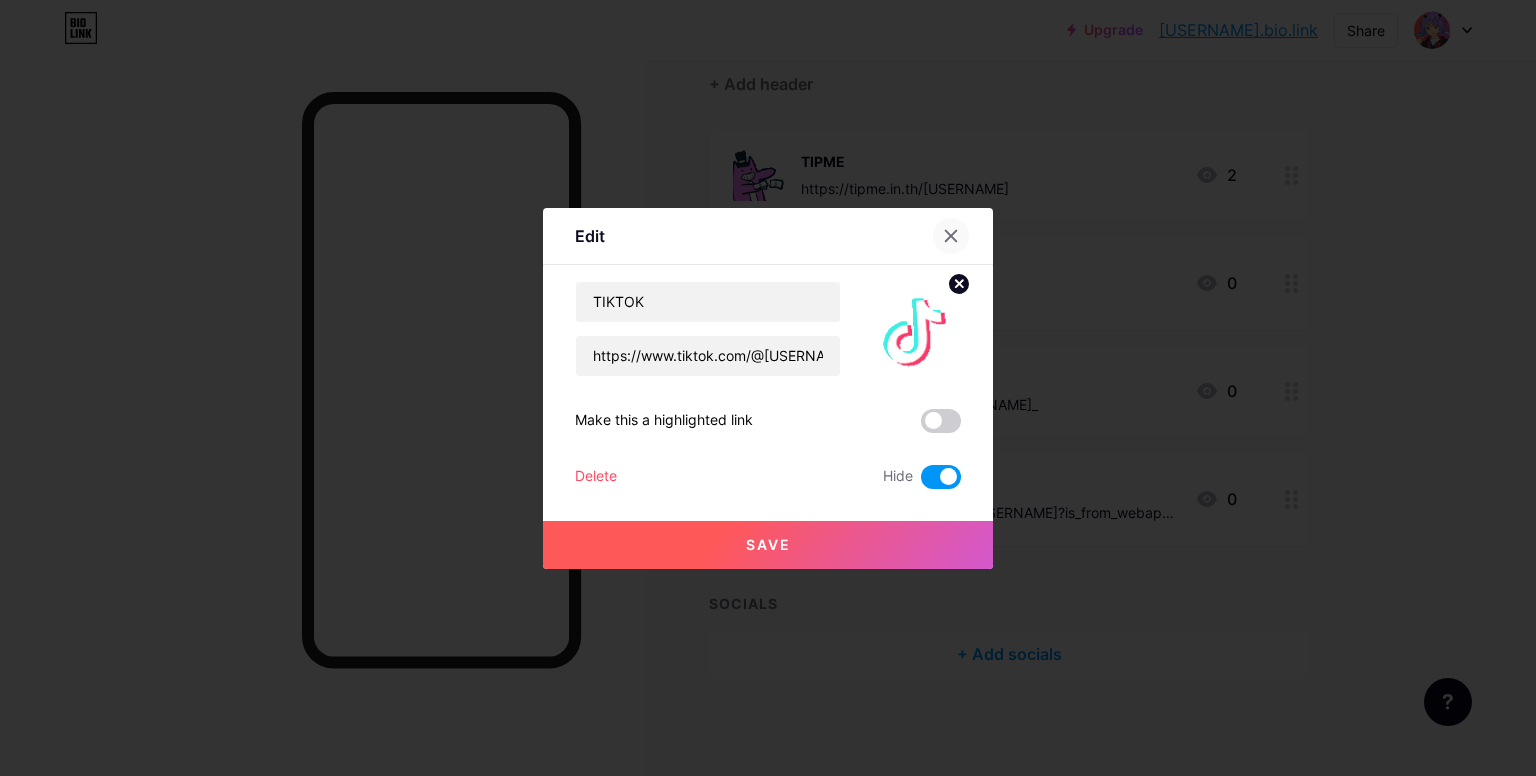 click 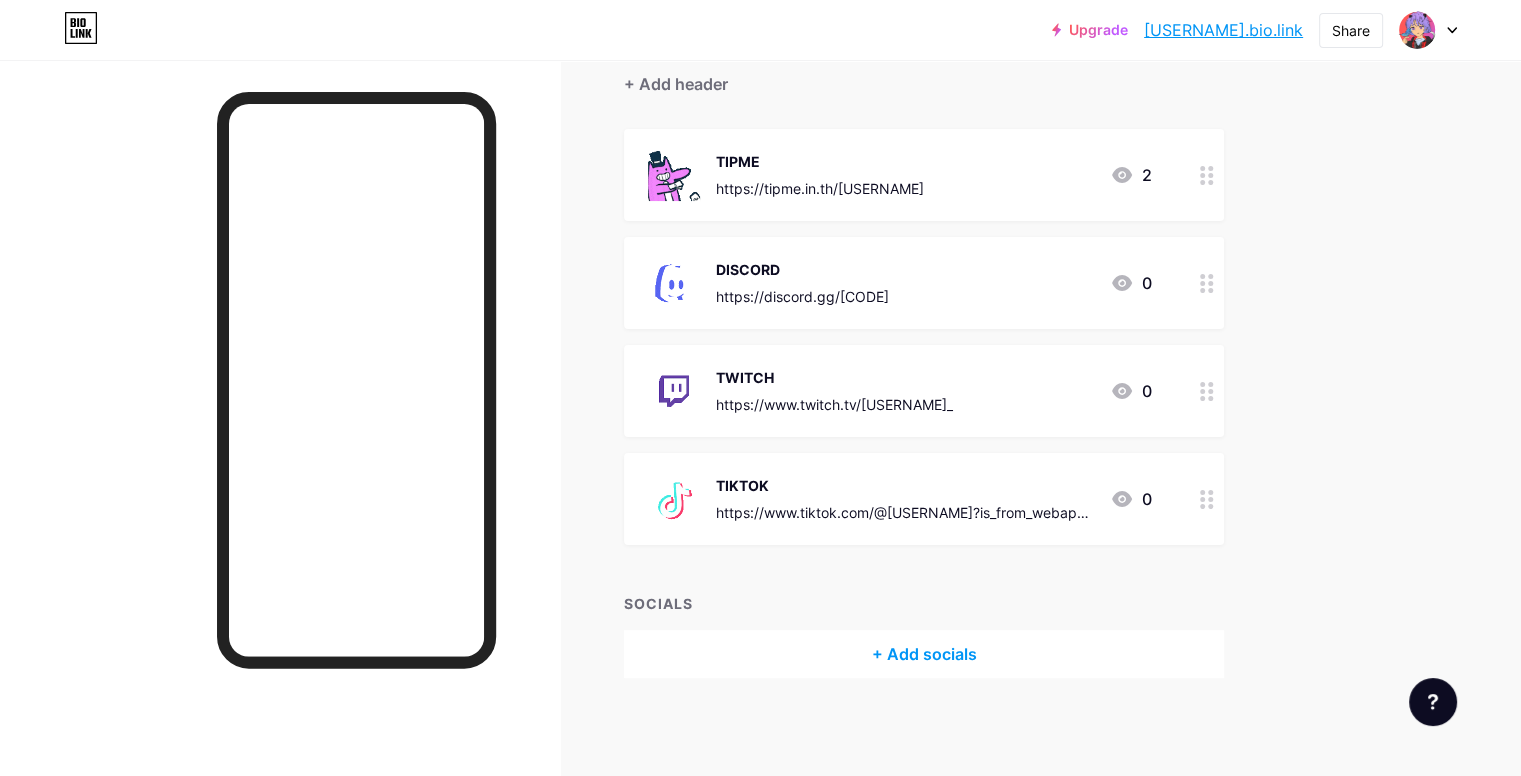 click on "https://www.twitch.tv/[USERNAME]_" at bounding box center (834, 404) 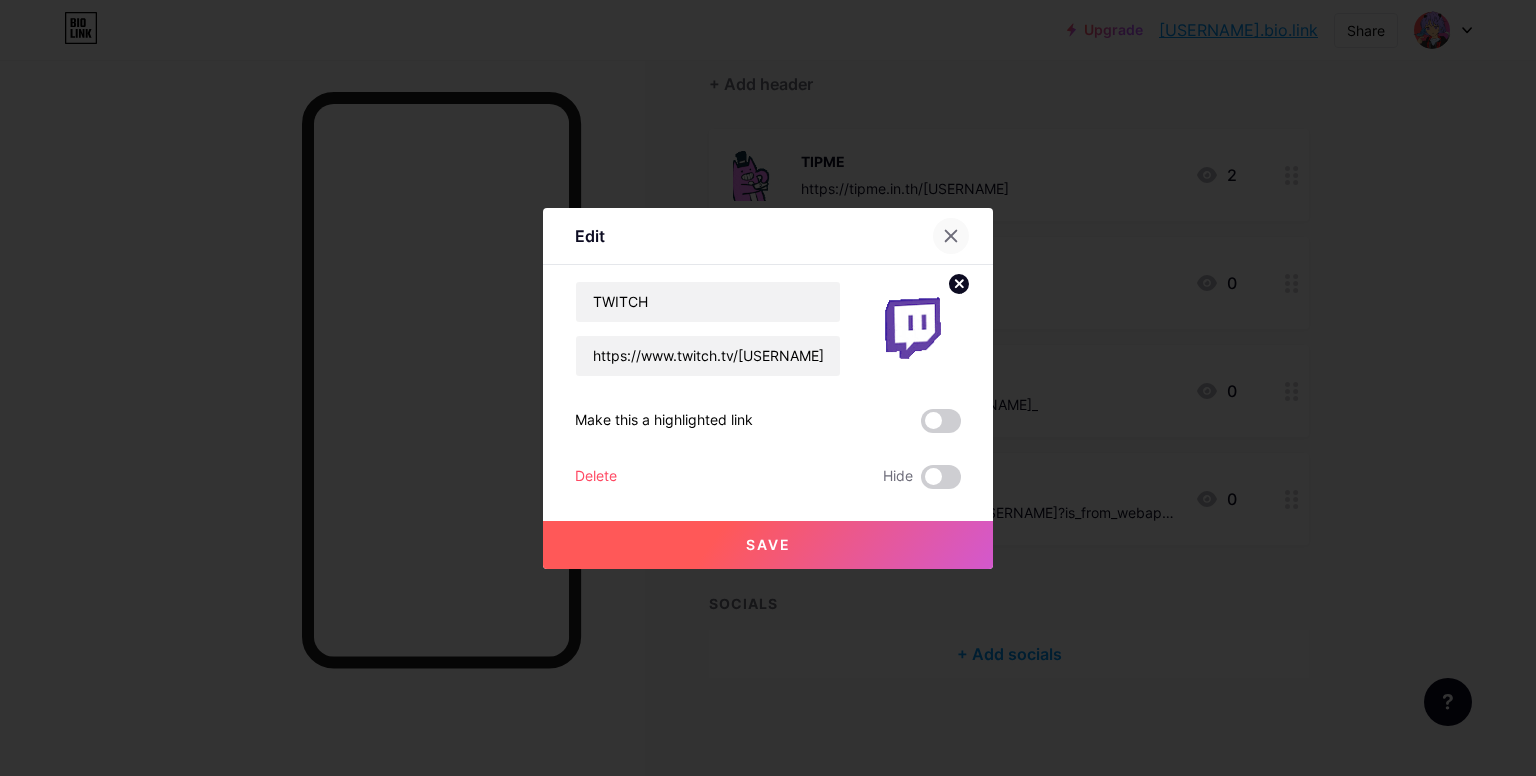 click 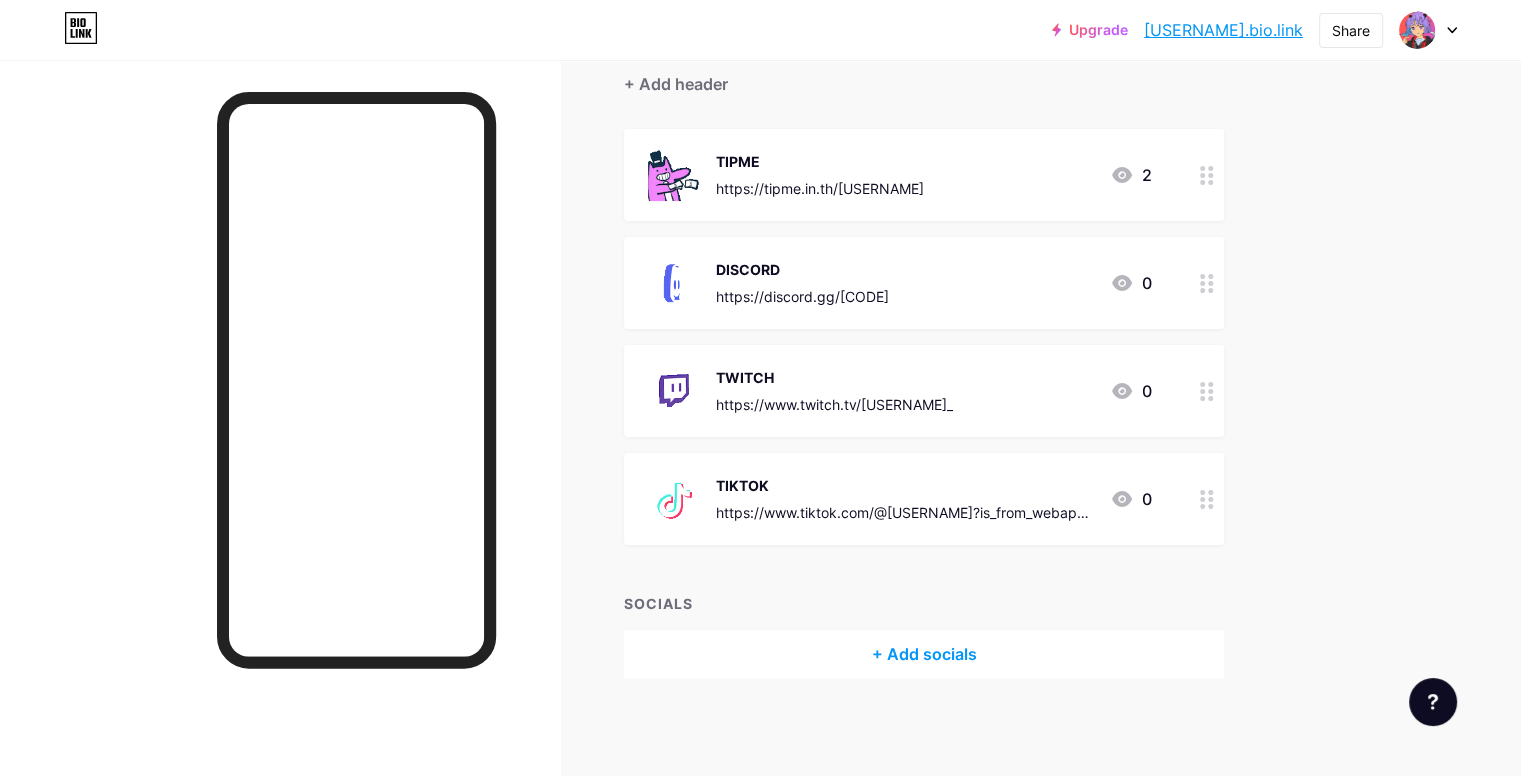 click on "DISCORD" at bounding box center [802, 269] 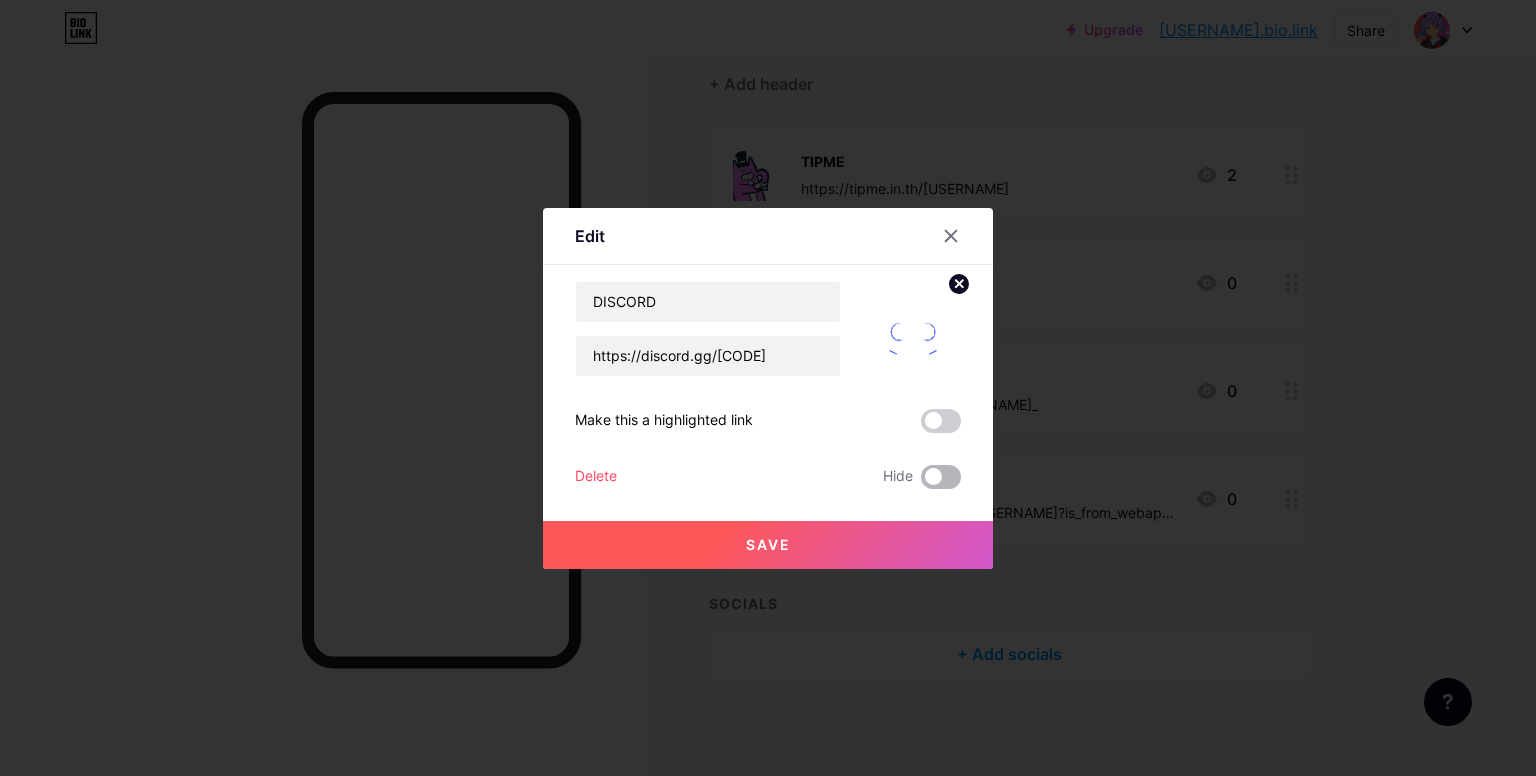 click at bounding box center (941, 477) 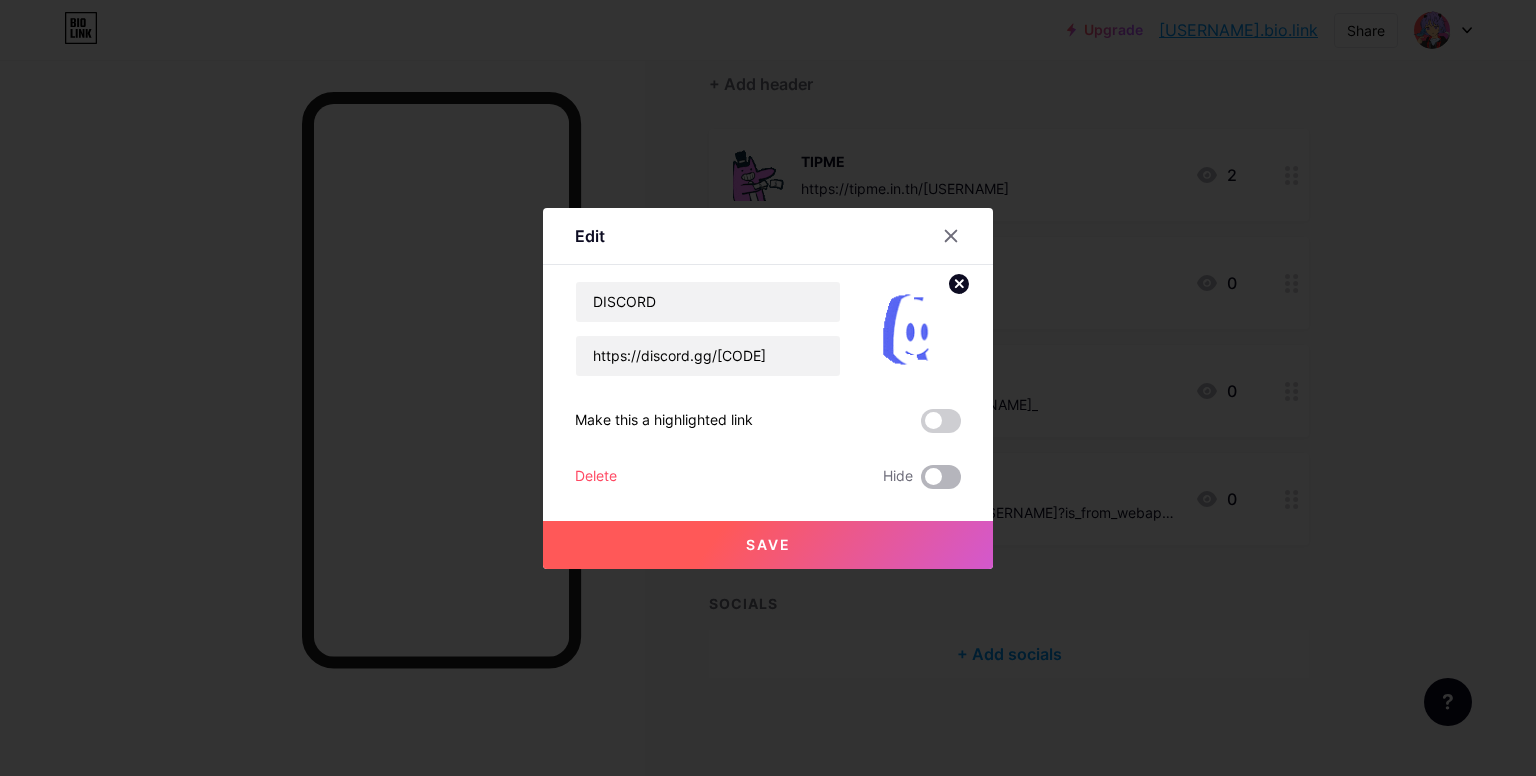 click at bounding box center (921, 482) 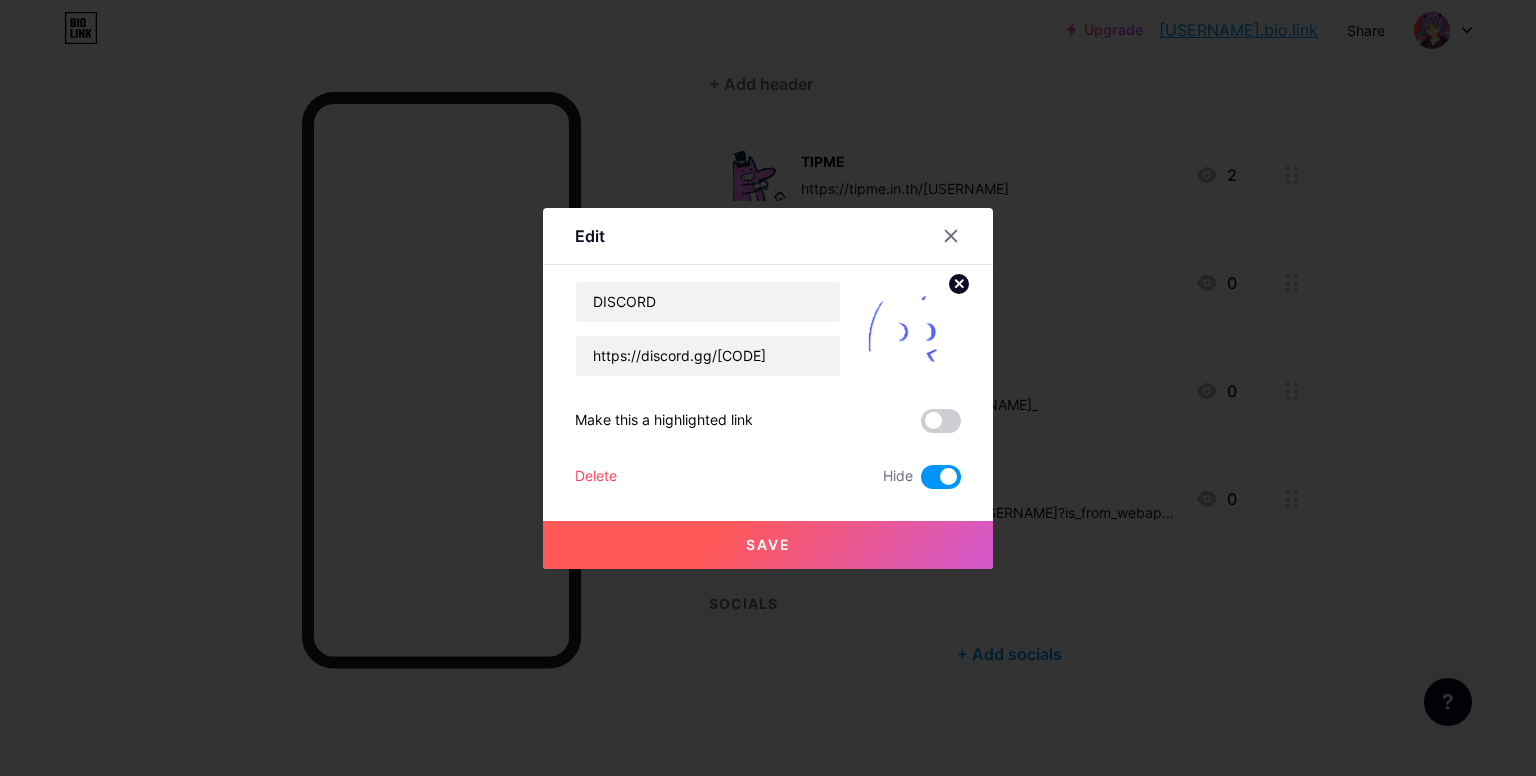 click on "Save" at bounding box center [768, 545] 